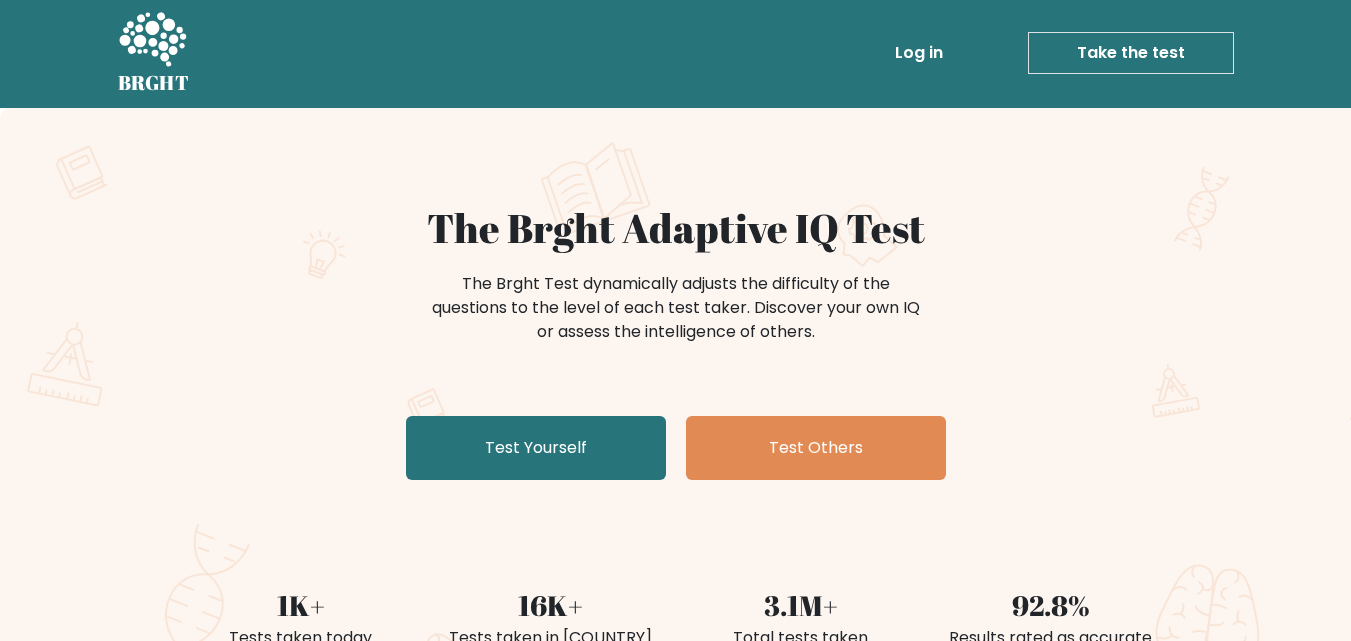 scroll, scrollTop: 0, scrollLeft: 0, axis: both 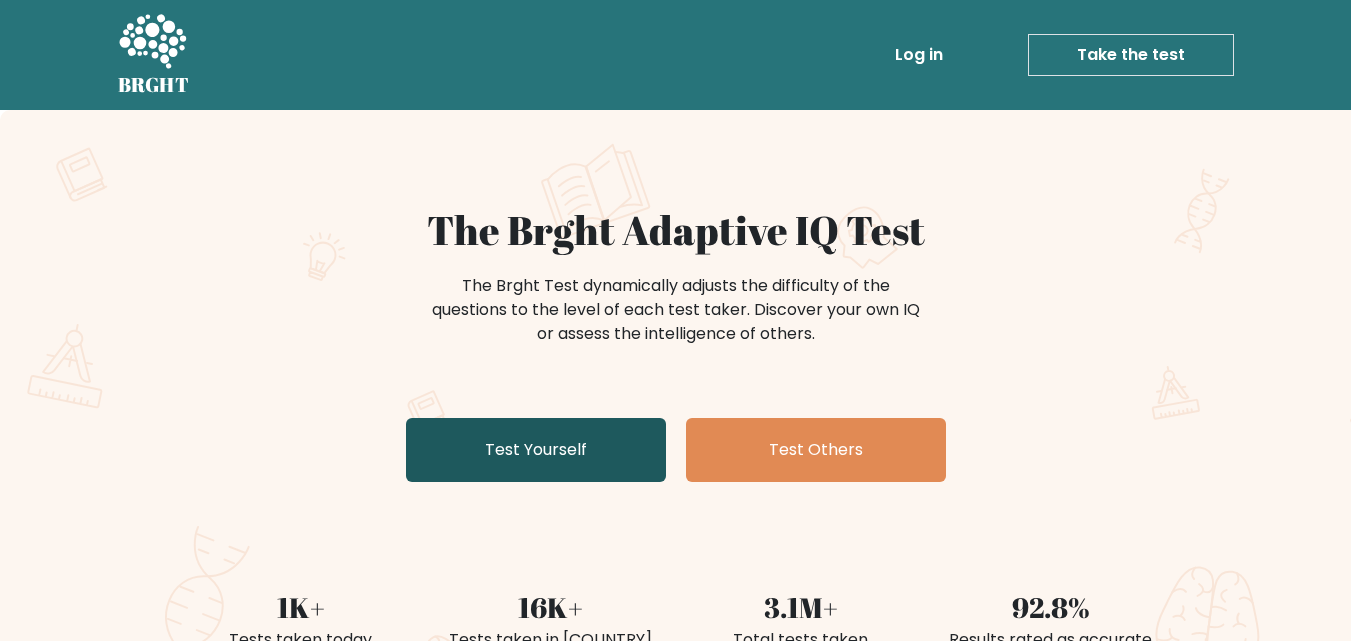 click on "Test Yourself" at bounding box center (536, 450) 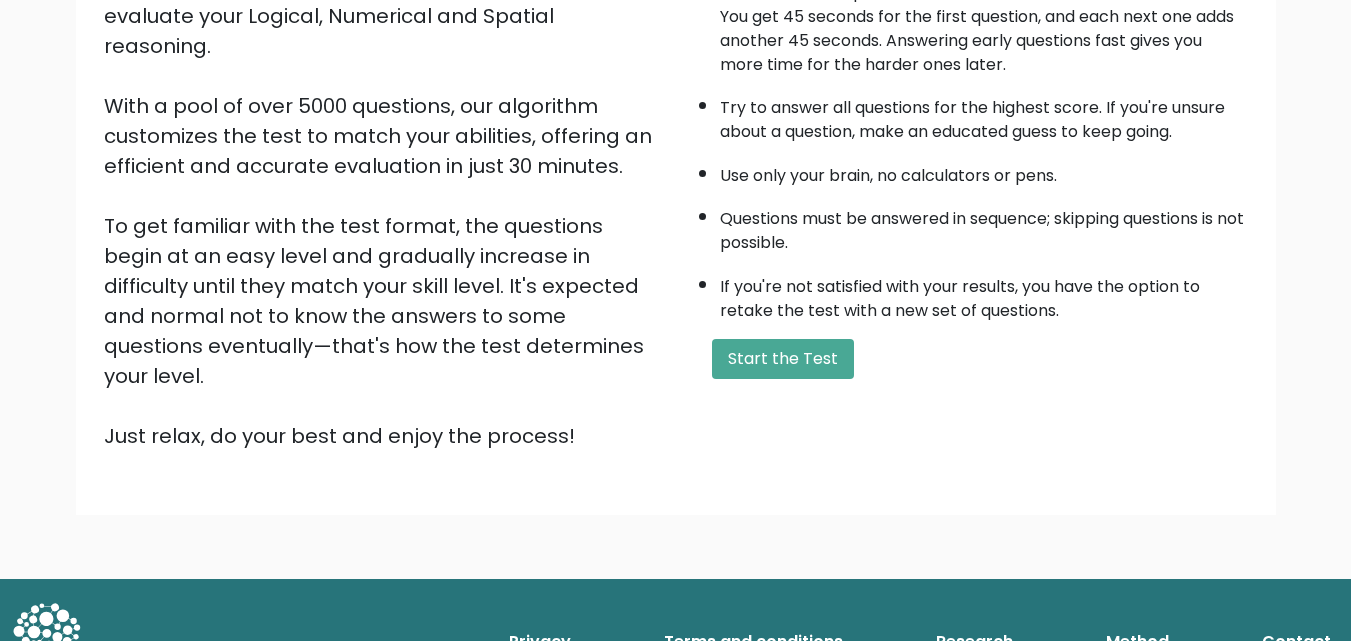 scroll, scrollTop: 108, scrollLeft: 0, axis: vertical 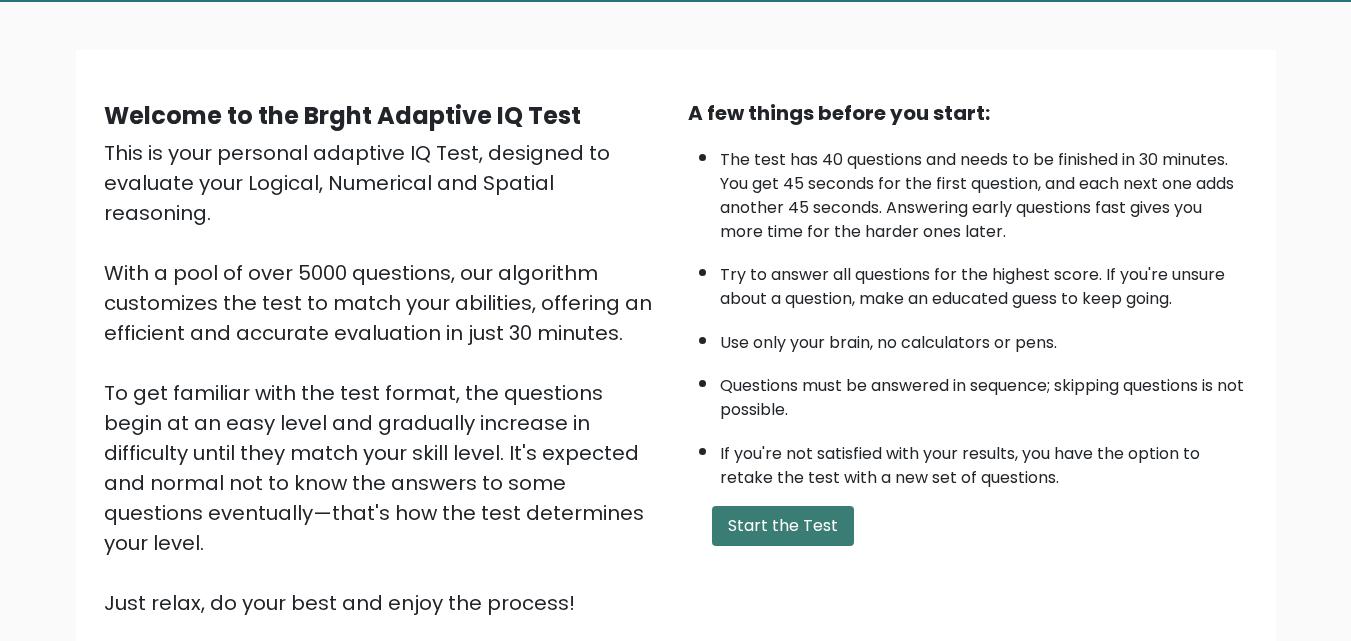 click on "Start the Test" at bounding box center (783, 526) 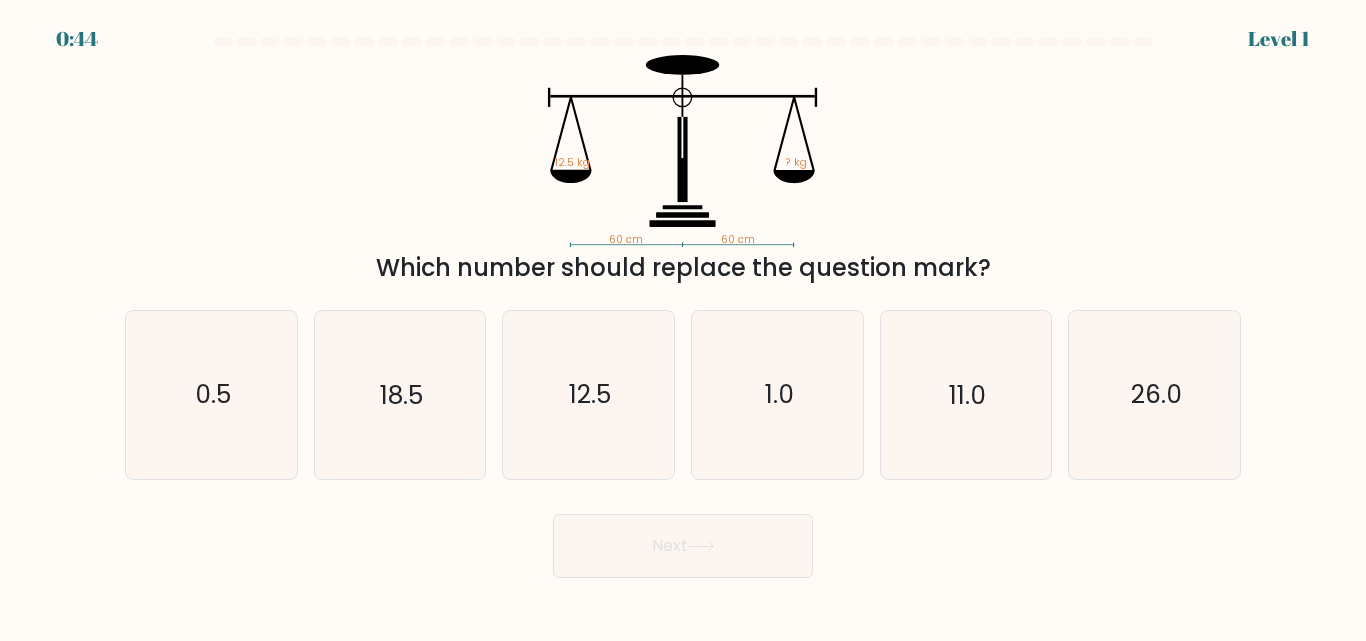 scroll, scrollTop: 0, scrollLeft: 0, axis: both 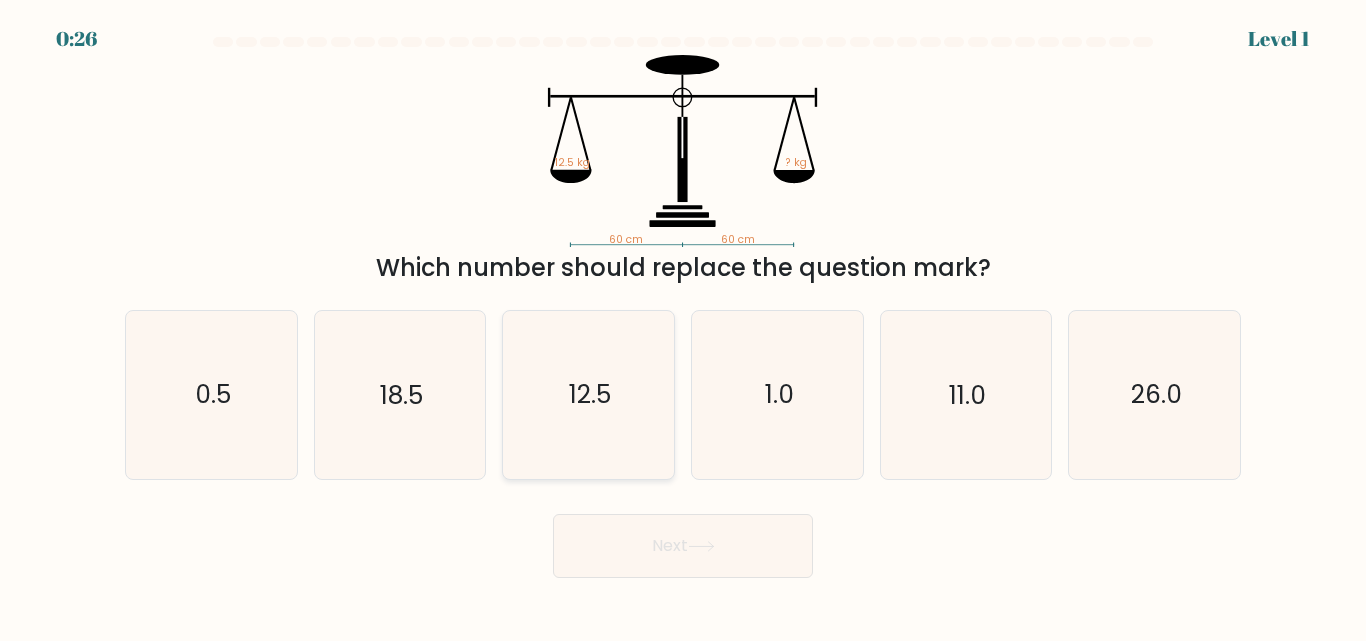click on "12.5" at bounding box center (590, 395) 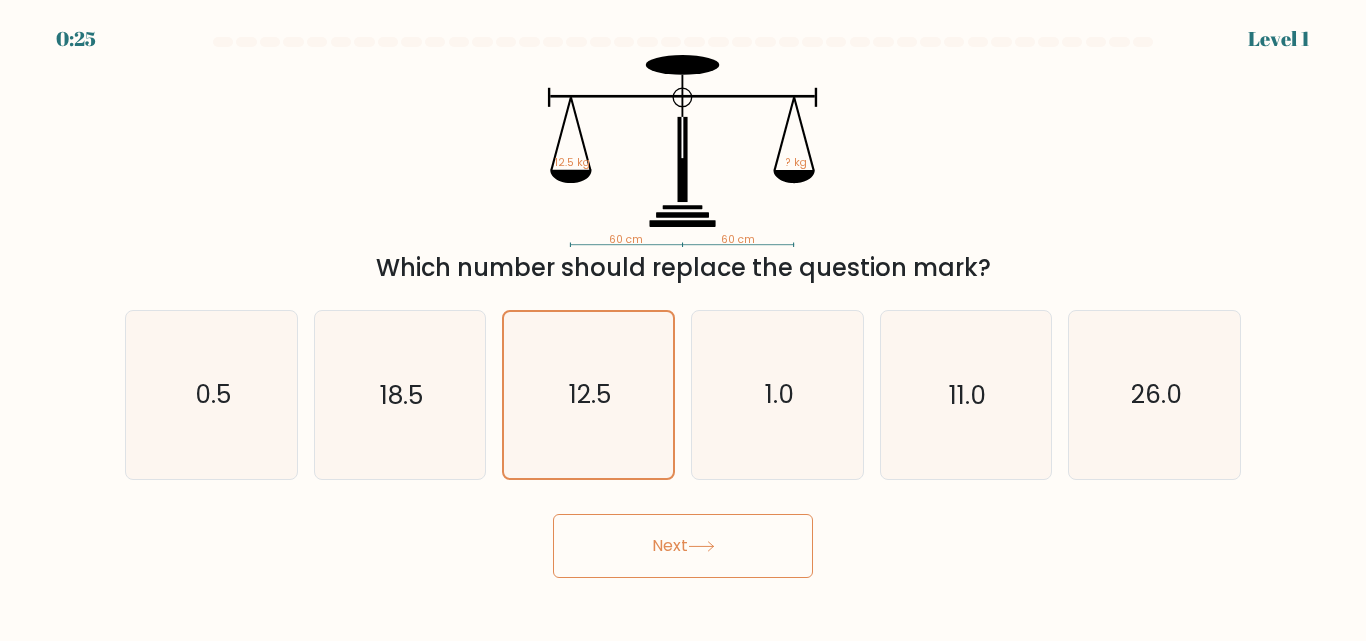 click on "Next" at bounding box center (683, 546) 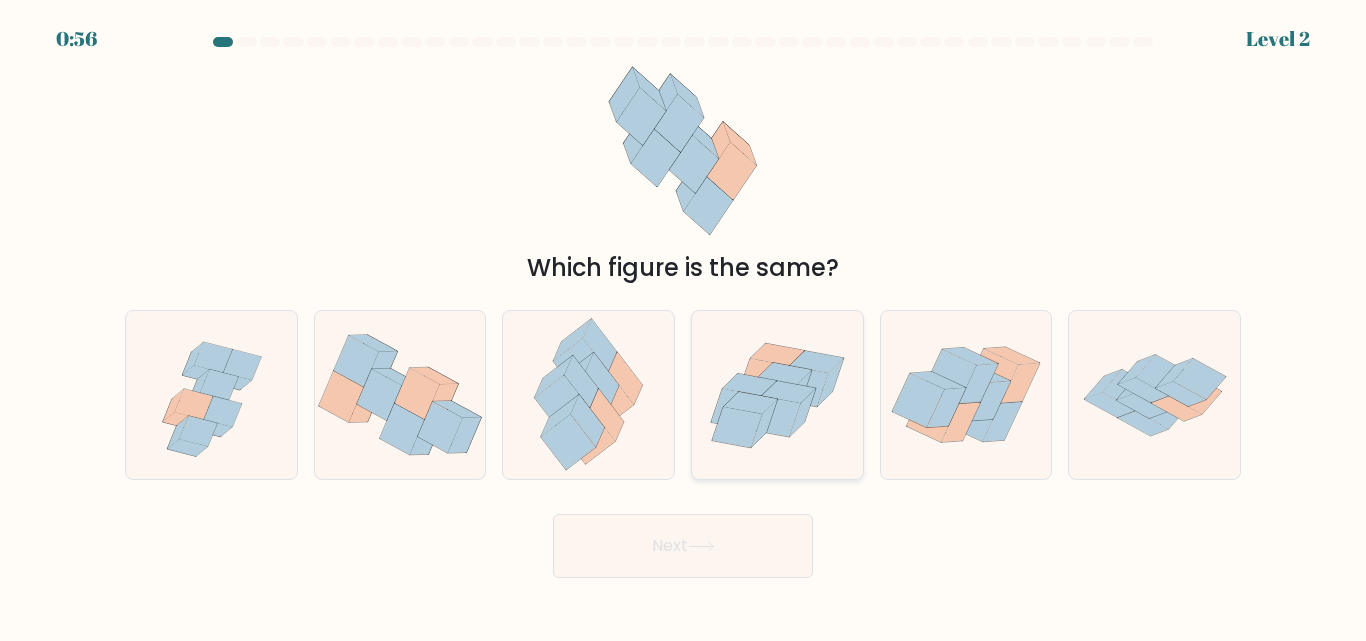 drag, startPoint x: 751, startPoint y: 392, endPoint x: 787, endPoint y: 422, distance: 46.8615 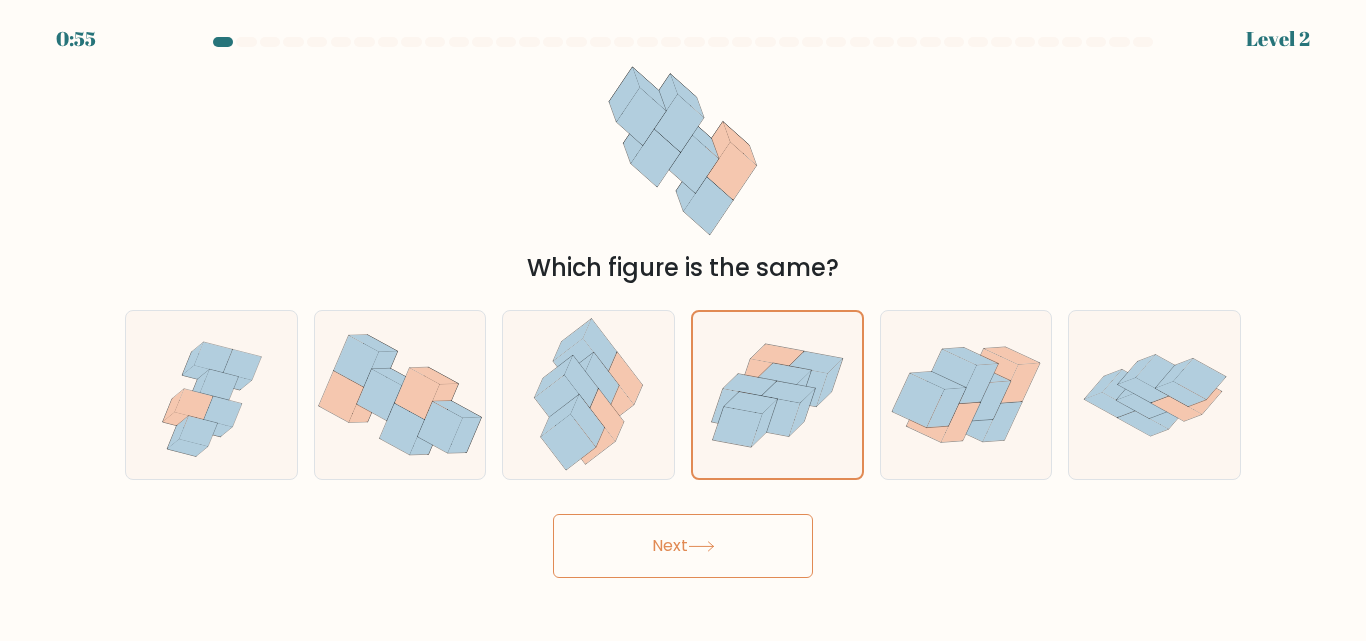 click on "Next" at bounding box center [683, 546] 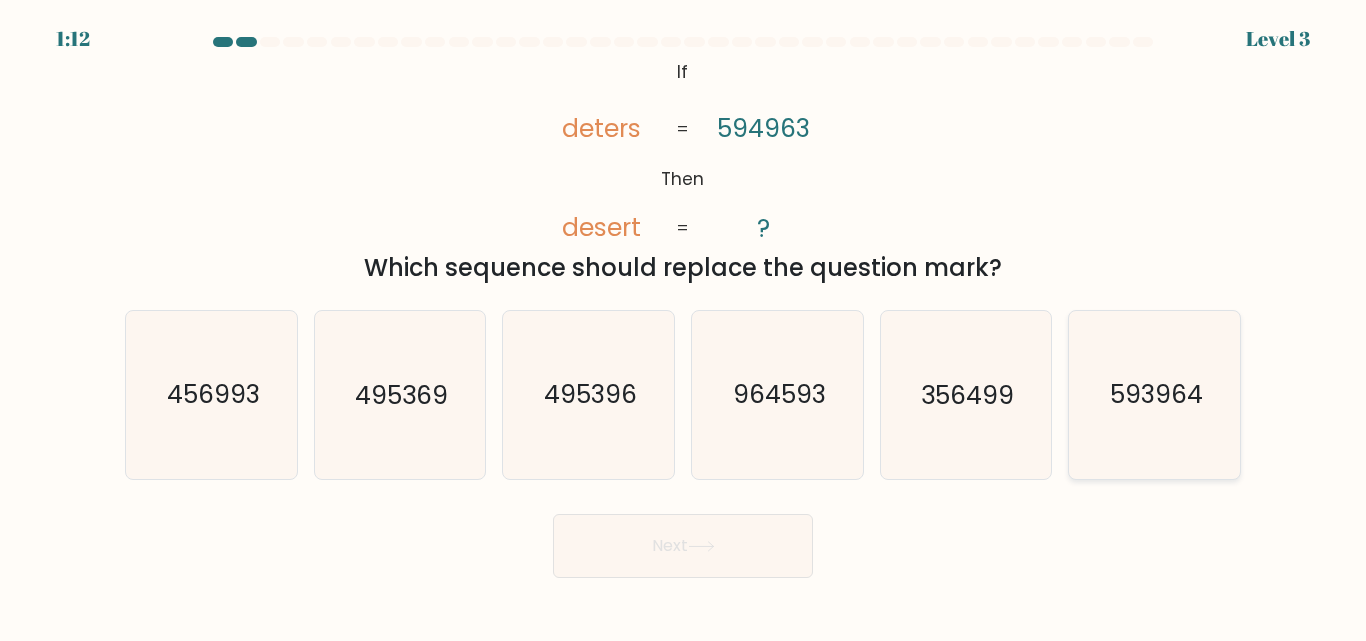 click on "593964" at bounding box center [1156, 395] 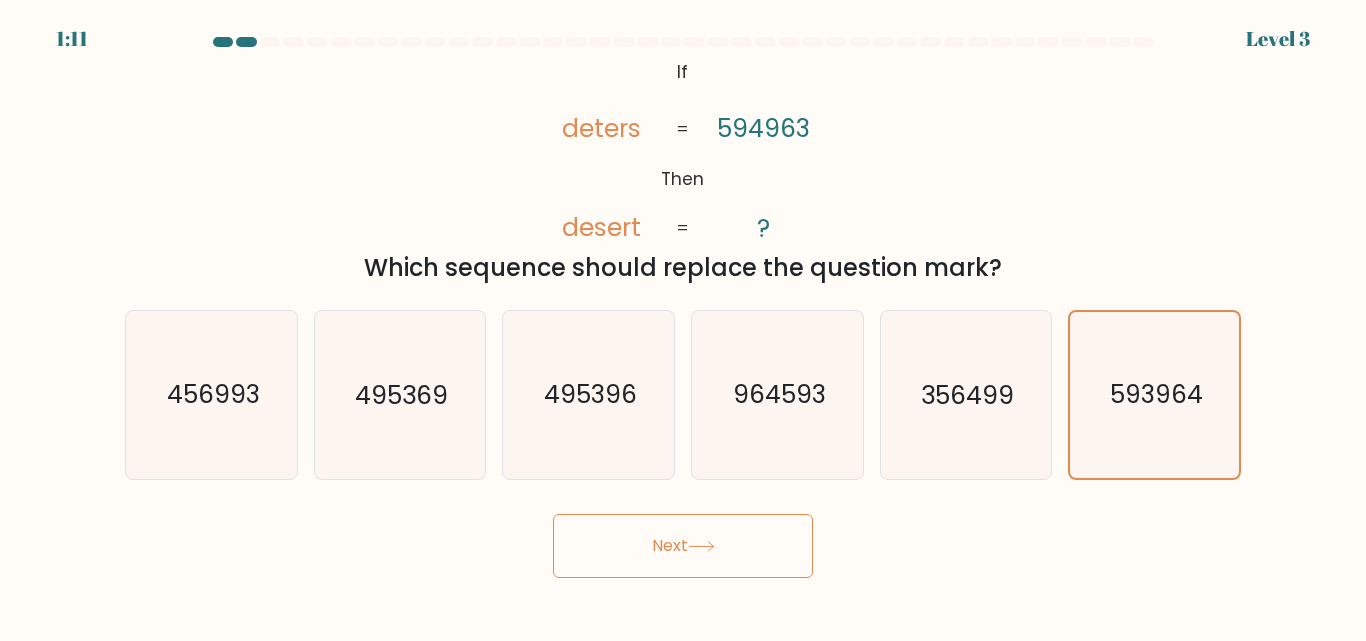 click on "Next" at bounding box center (683, 546) 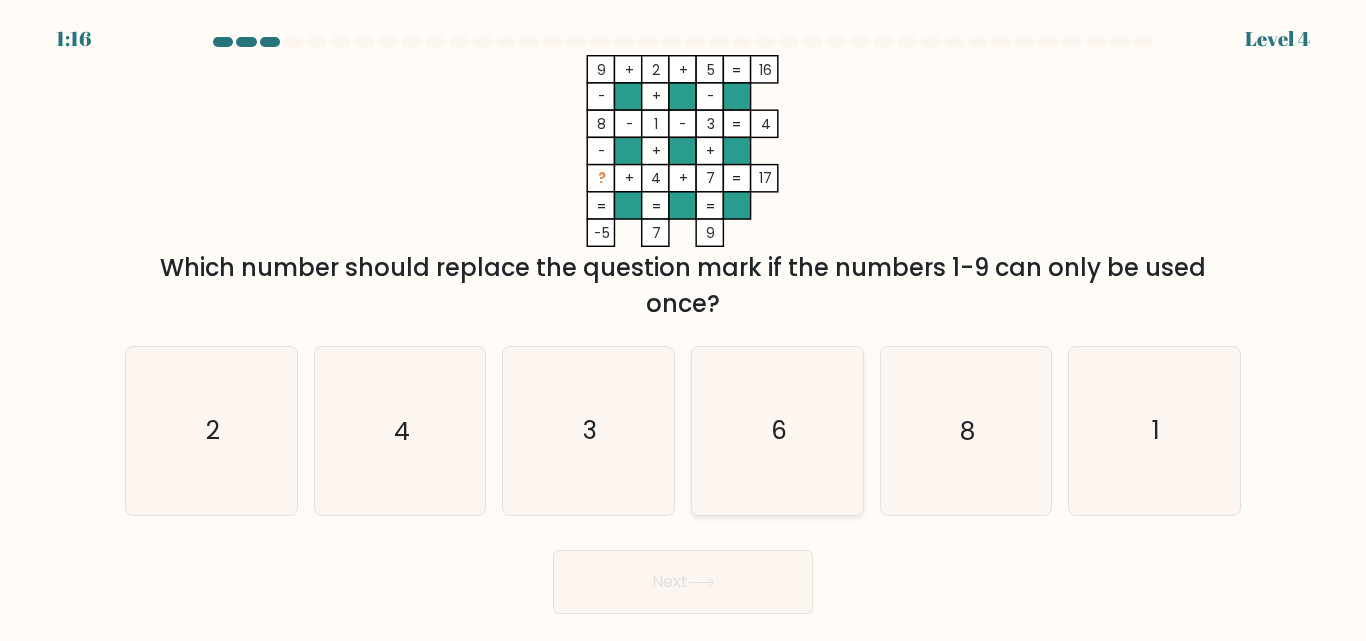 click on "6" at bounding box center (777, 430) 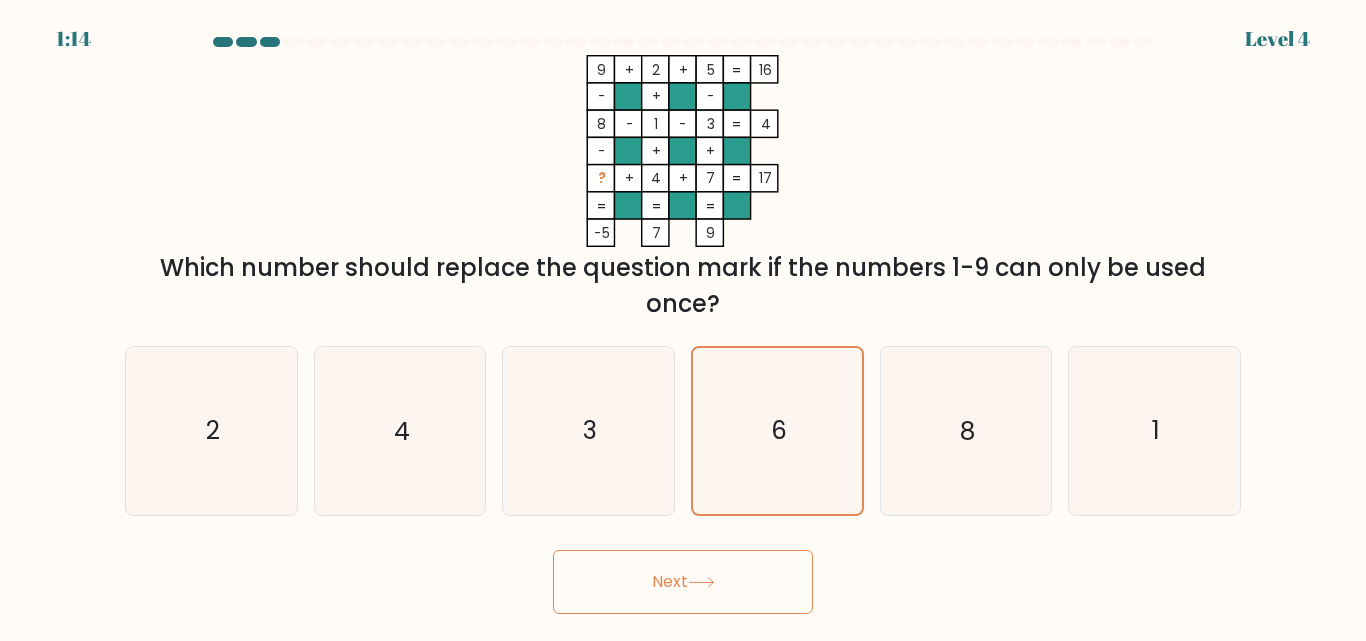 click on "Next" at bounding box center [683, 582] 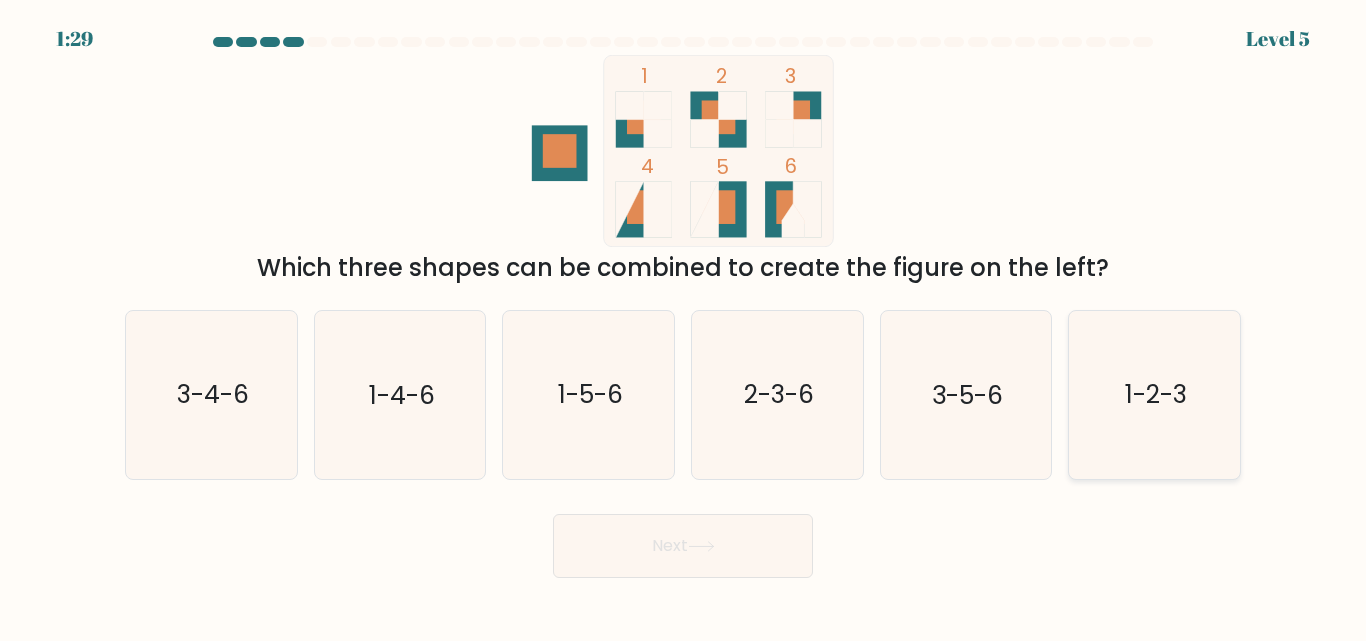 click on "1-2-3" at bounding box center [1156, 395] 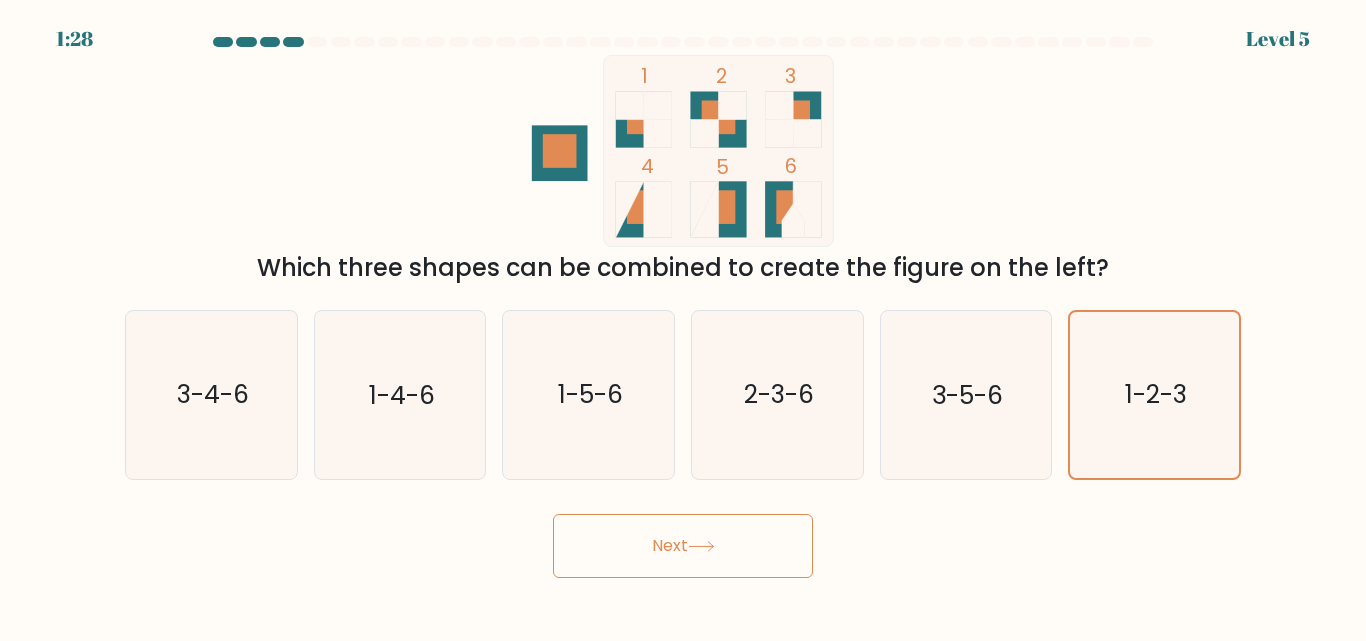 click on "Next" at bounding box center (683, 546) 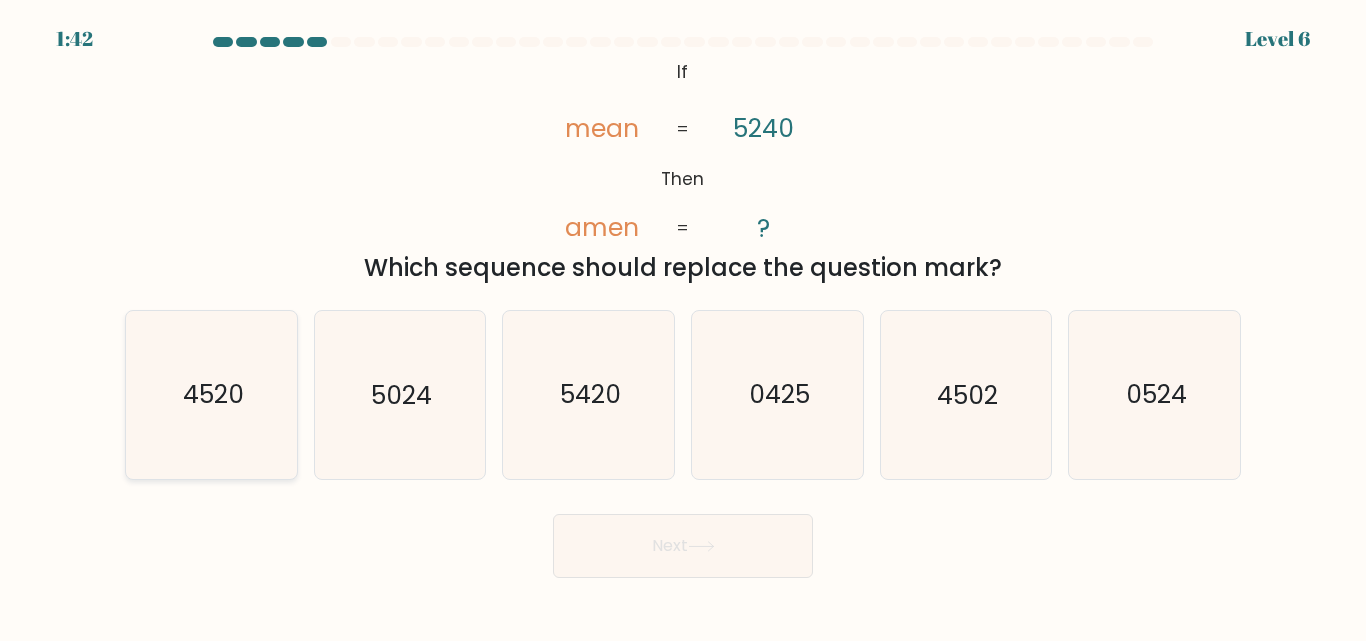 click on "4520" at bounding box center [211, 394] 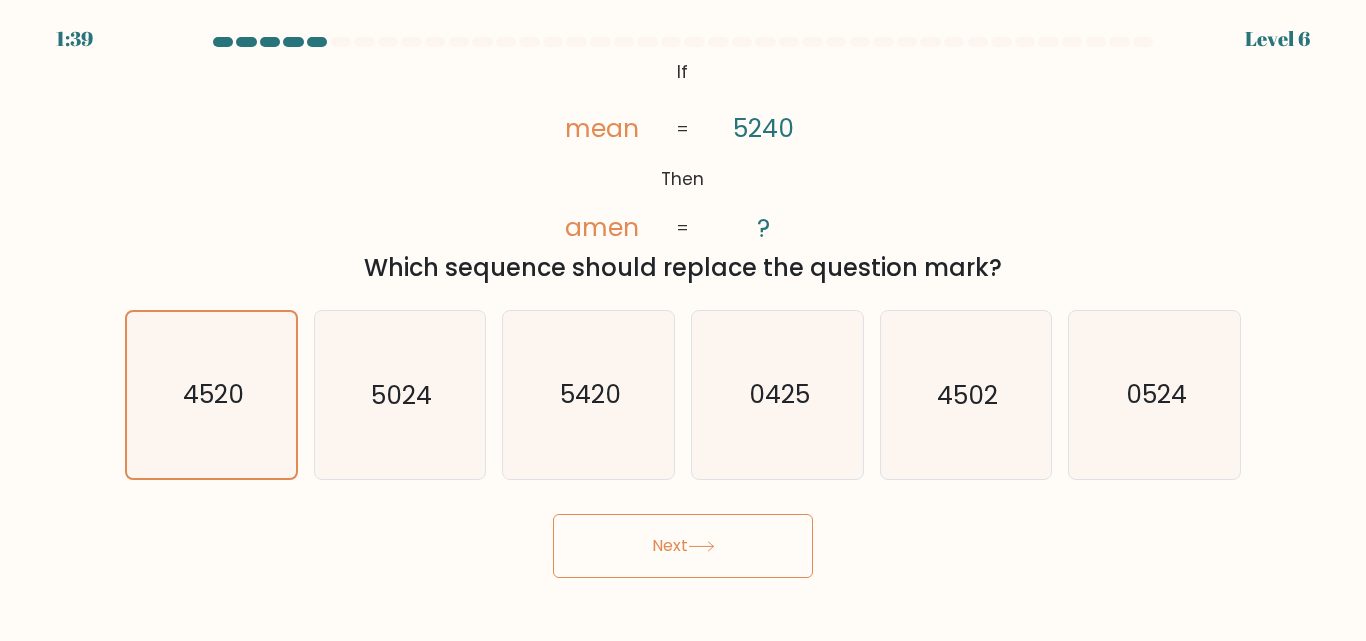click on "Next" at bounding box center (683, 546) 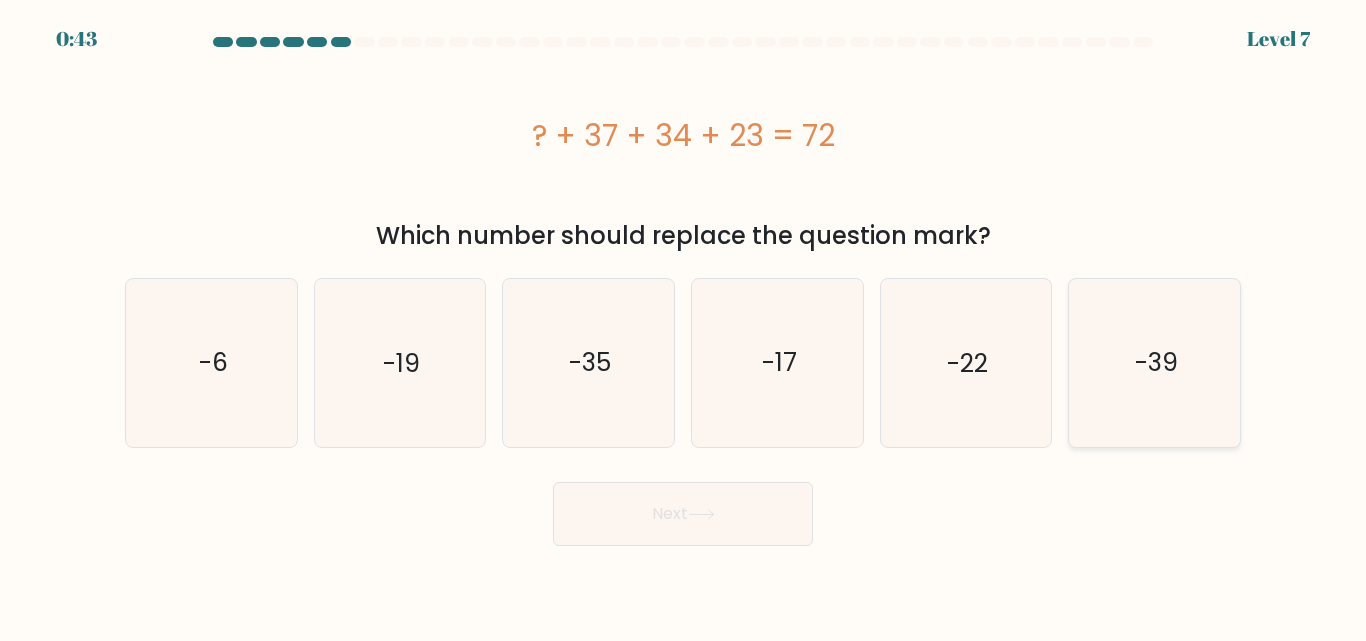 click on "-39" at bounding box center [1154, 362] 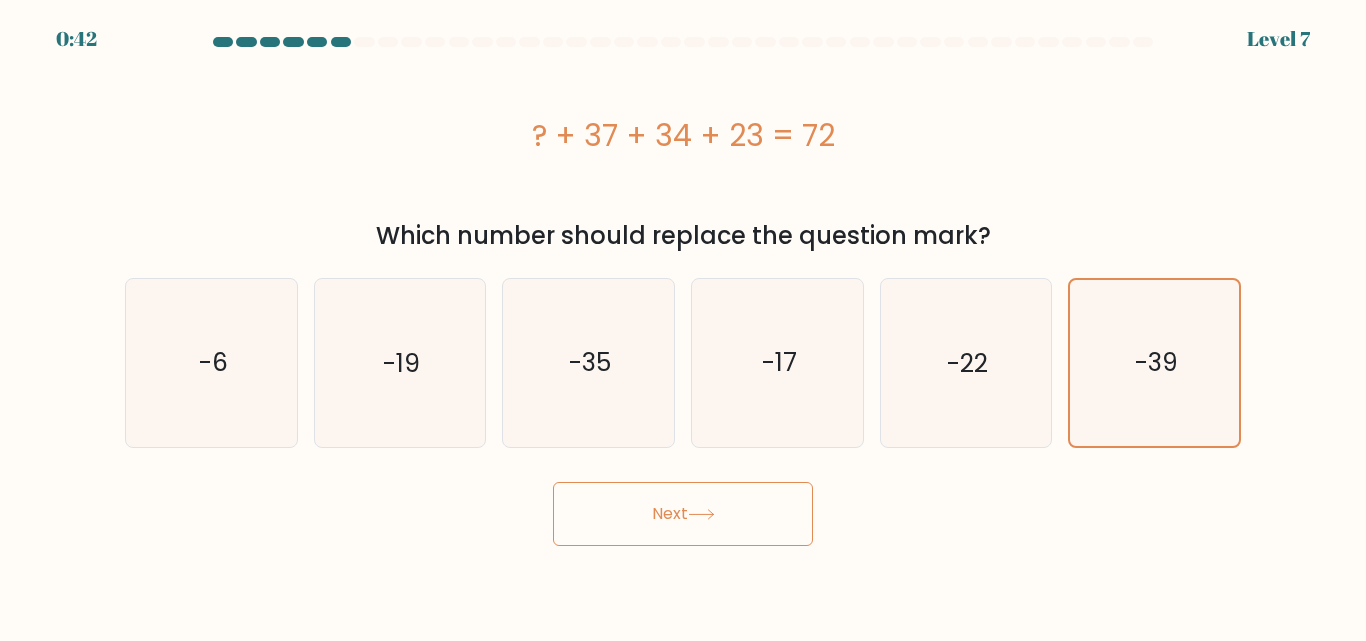click on "Next" at bounding box center (683, 514) 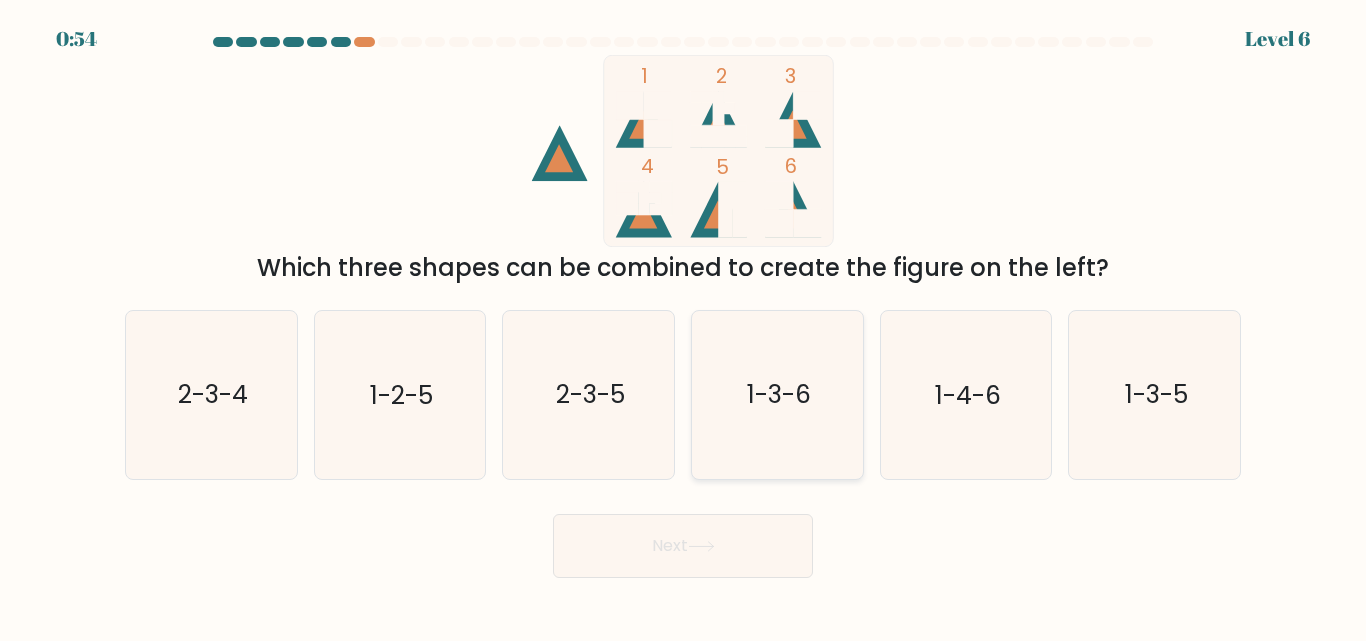 click on "1-3-6" at bounding box center [779, 395] 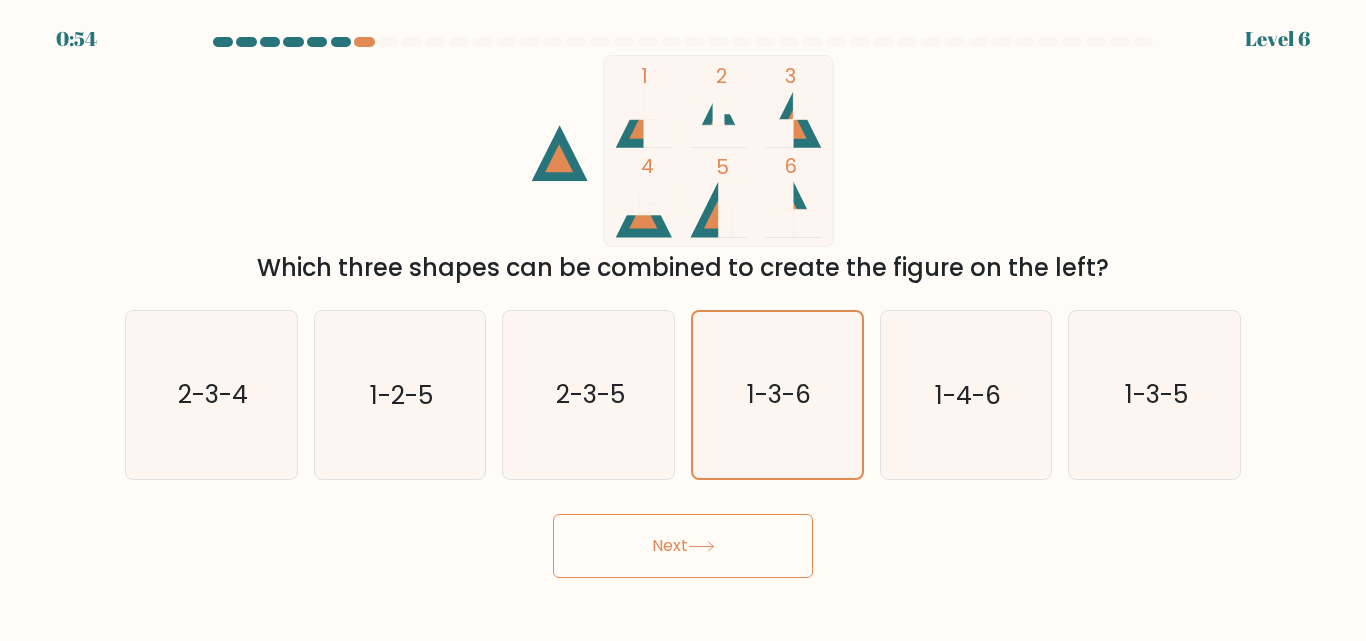 click on "Next" at bounding box center (683, 546) 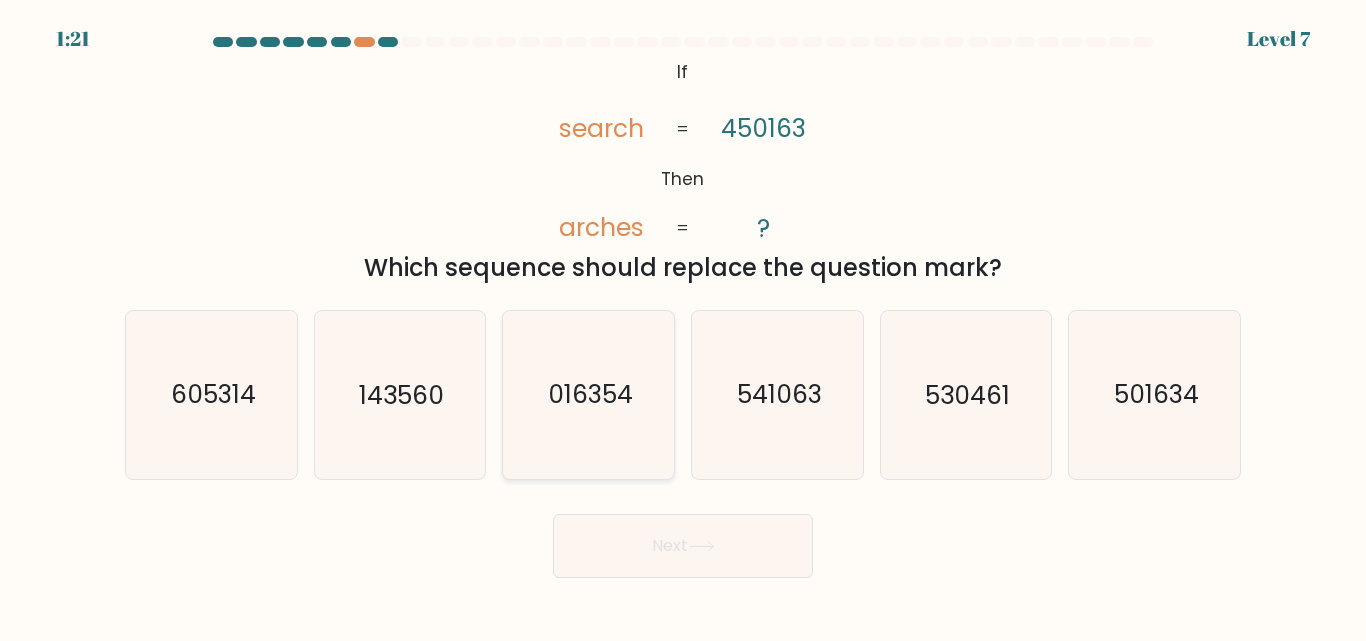click on "016354" at bounding box center (588, 394) 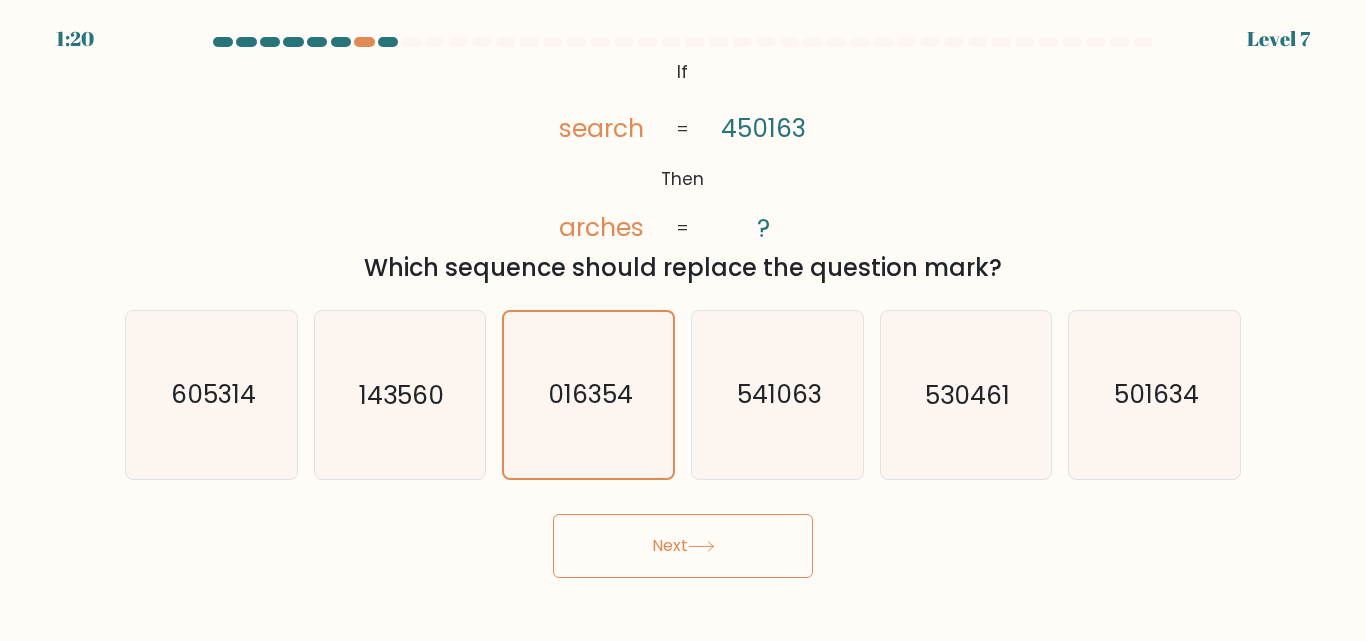click on "Next" at bounding box center [683, 546] 